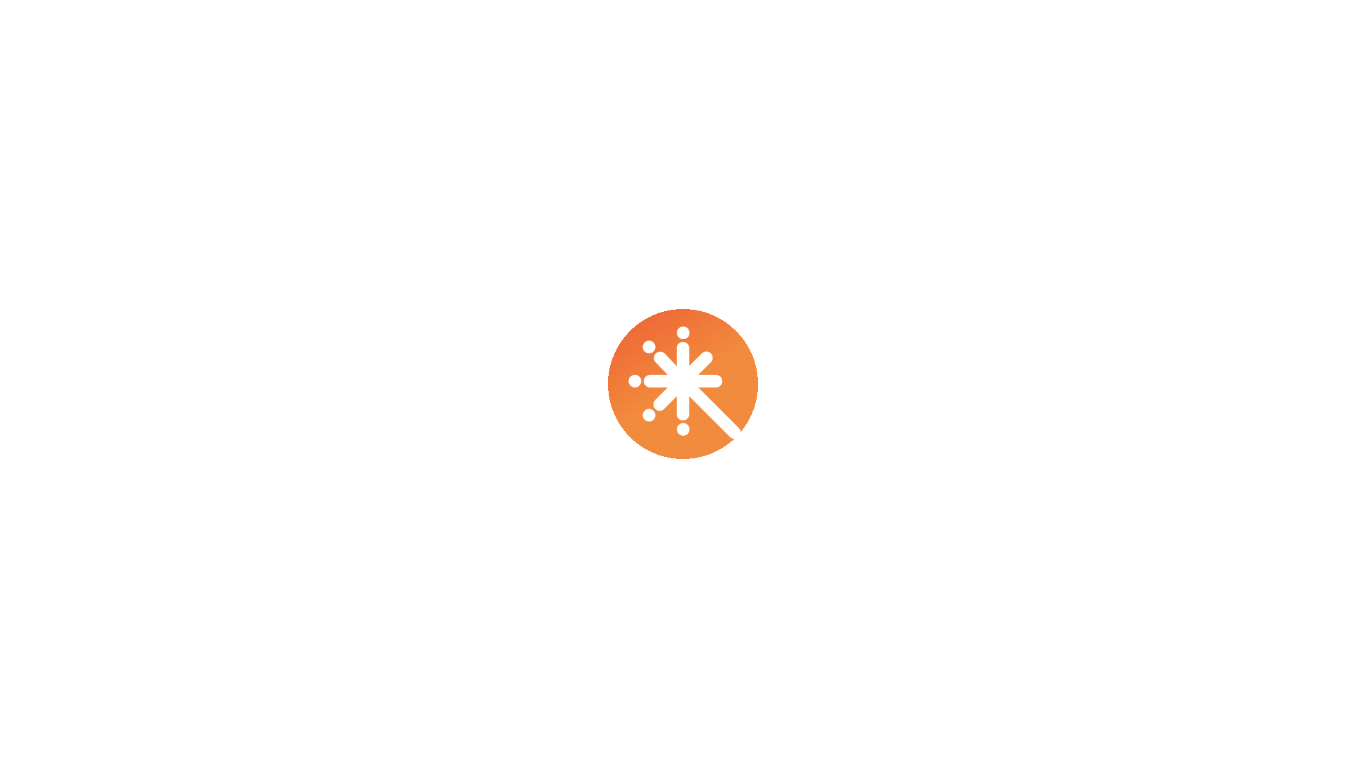 scroll, scrollTop: 0, scrollLeft: 0, axis: both 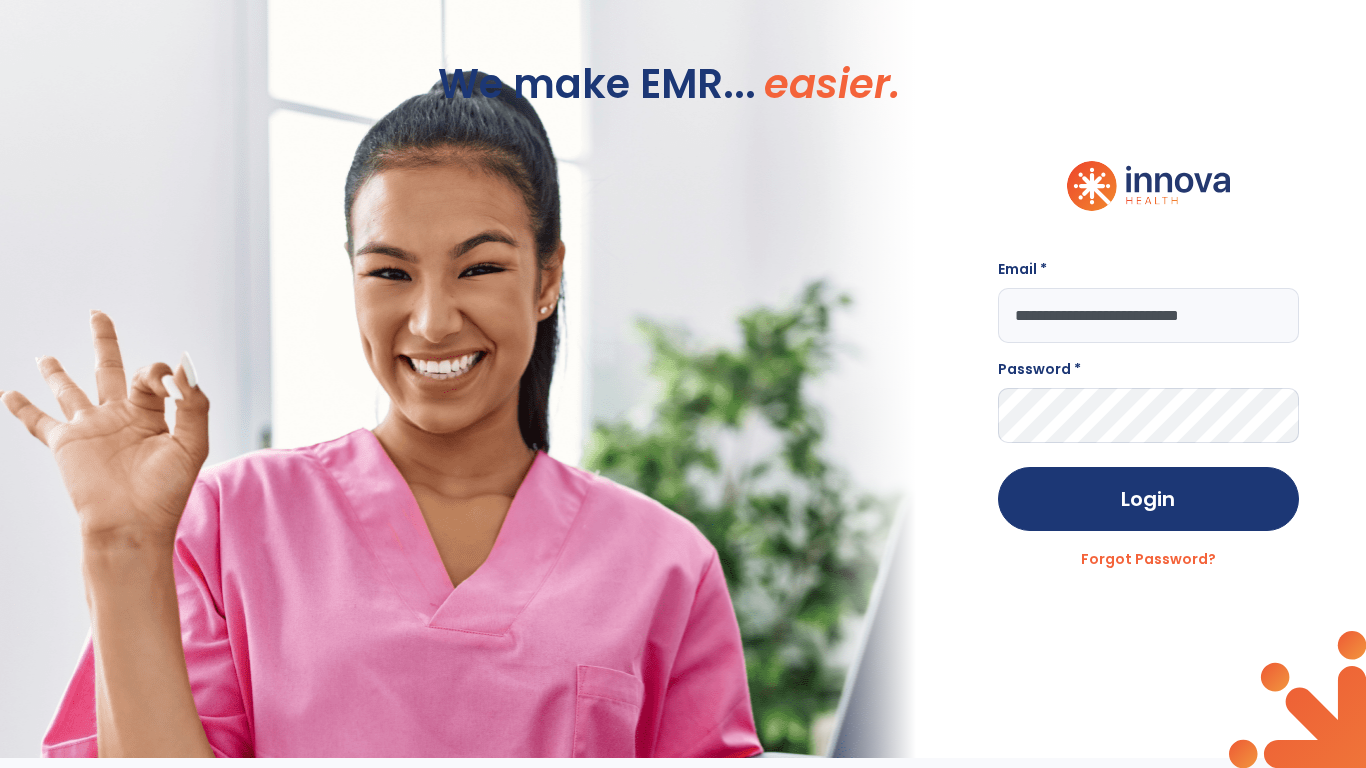 type on "**********" 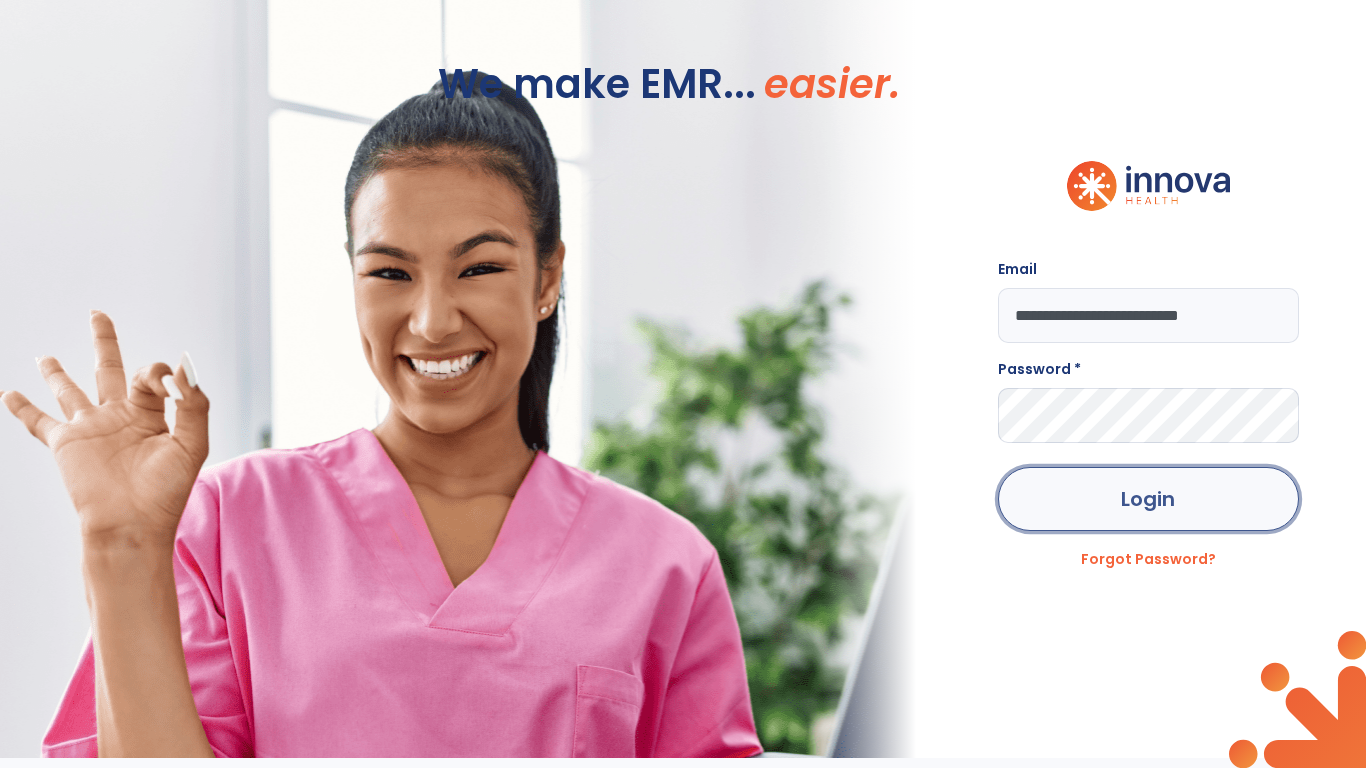 click on "Login" 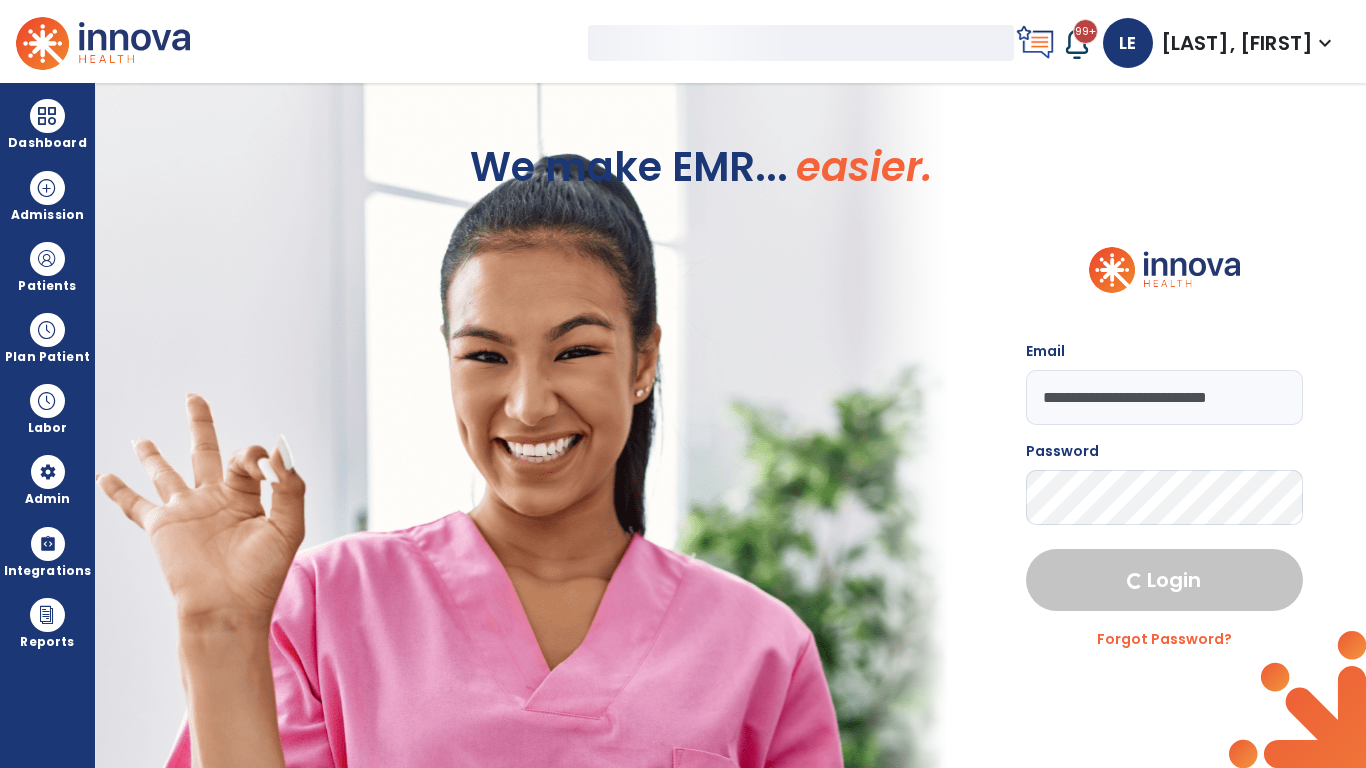 select on "***" 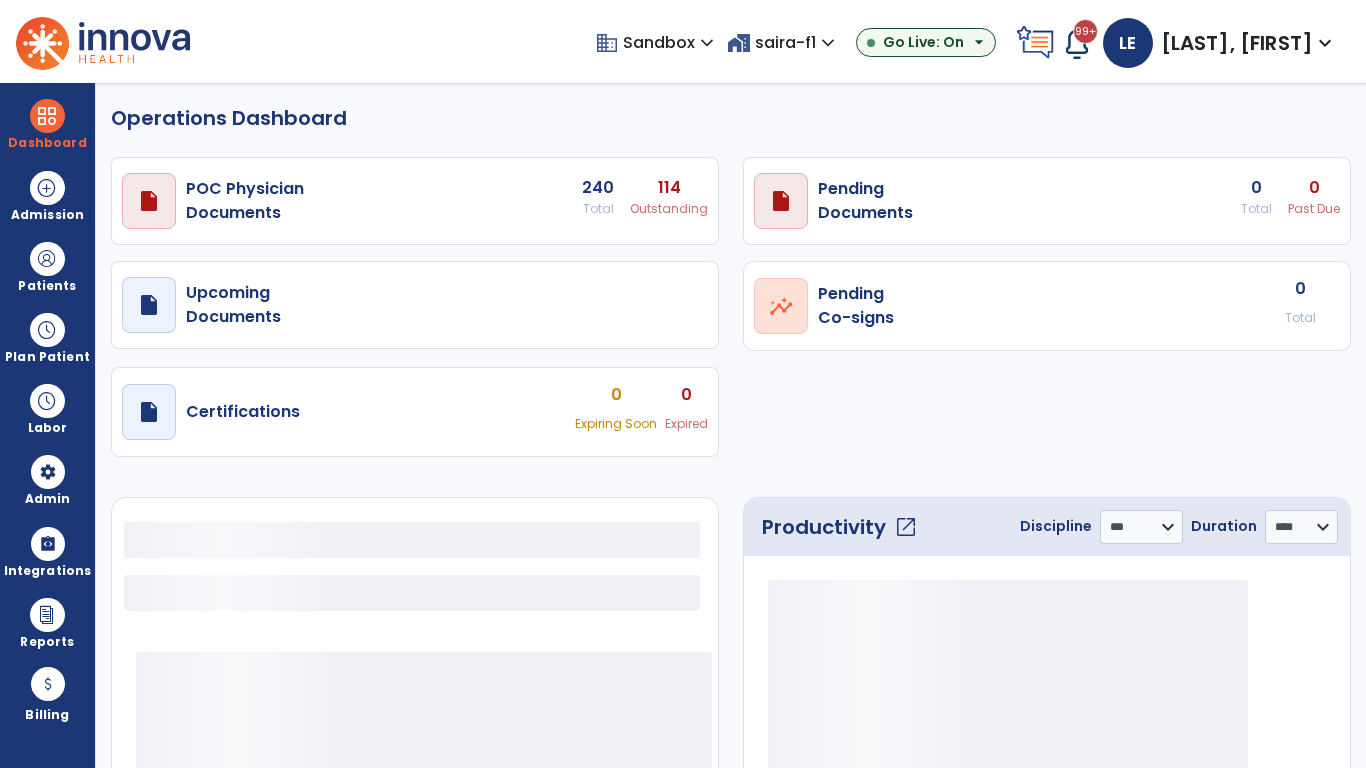 select on "***" 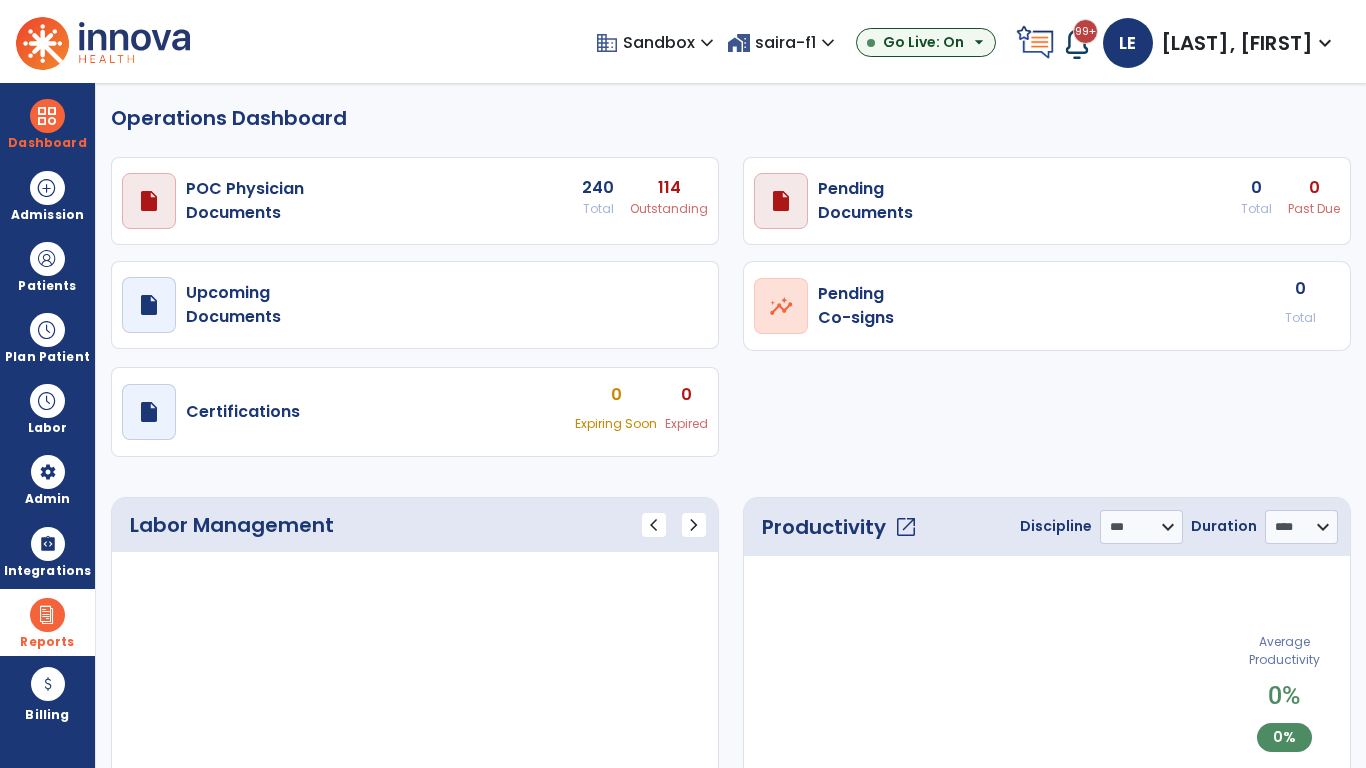 click at bounding box center [47, 615] 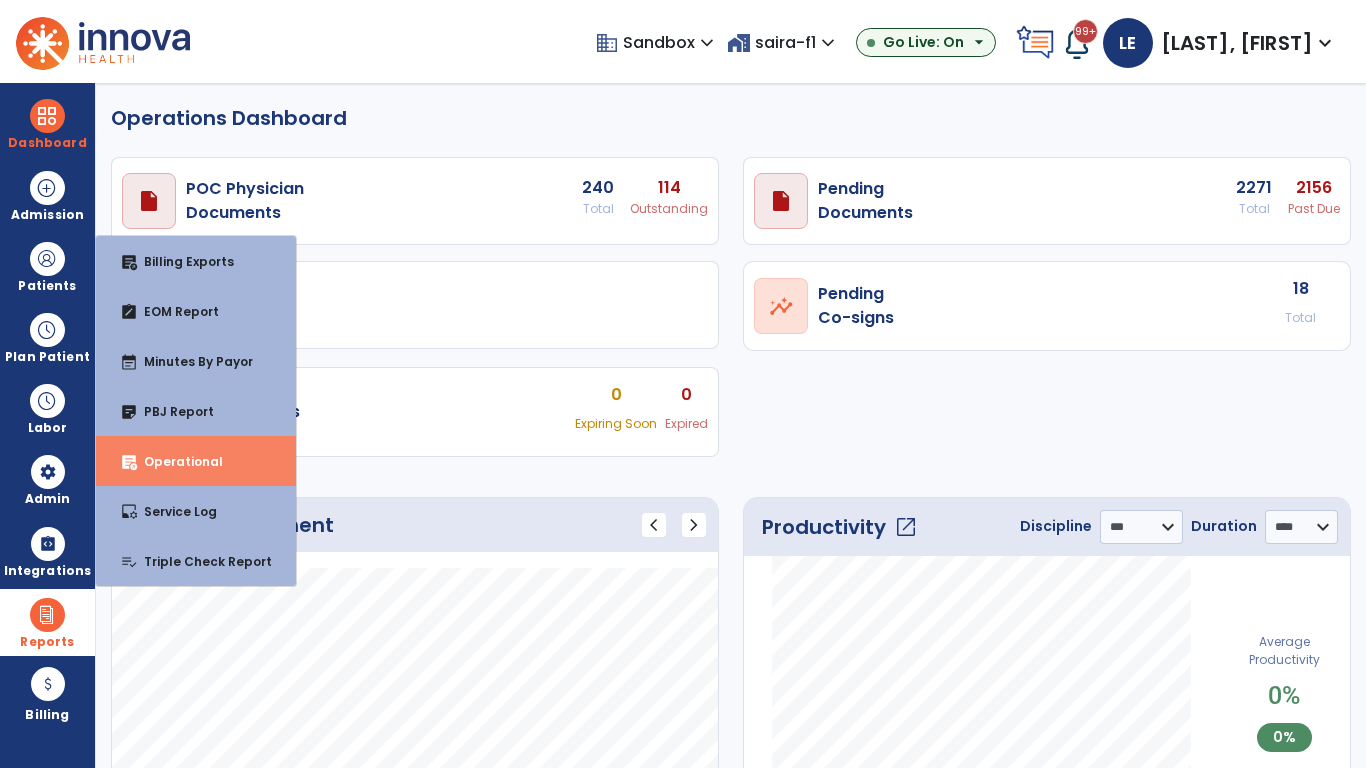 click on "Operational" at bounding box center (175, 461) 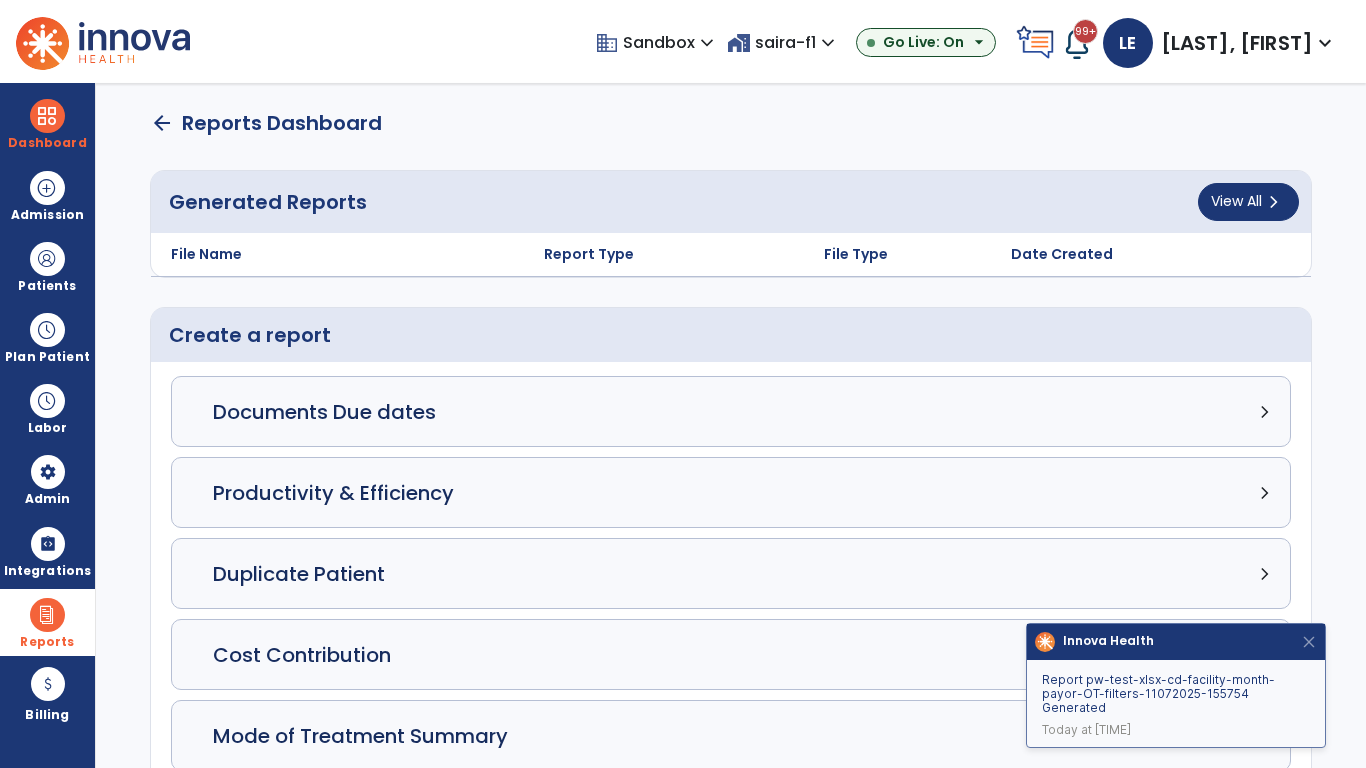 click on "Census Detail chevron_right" 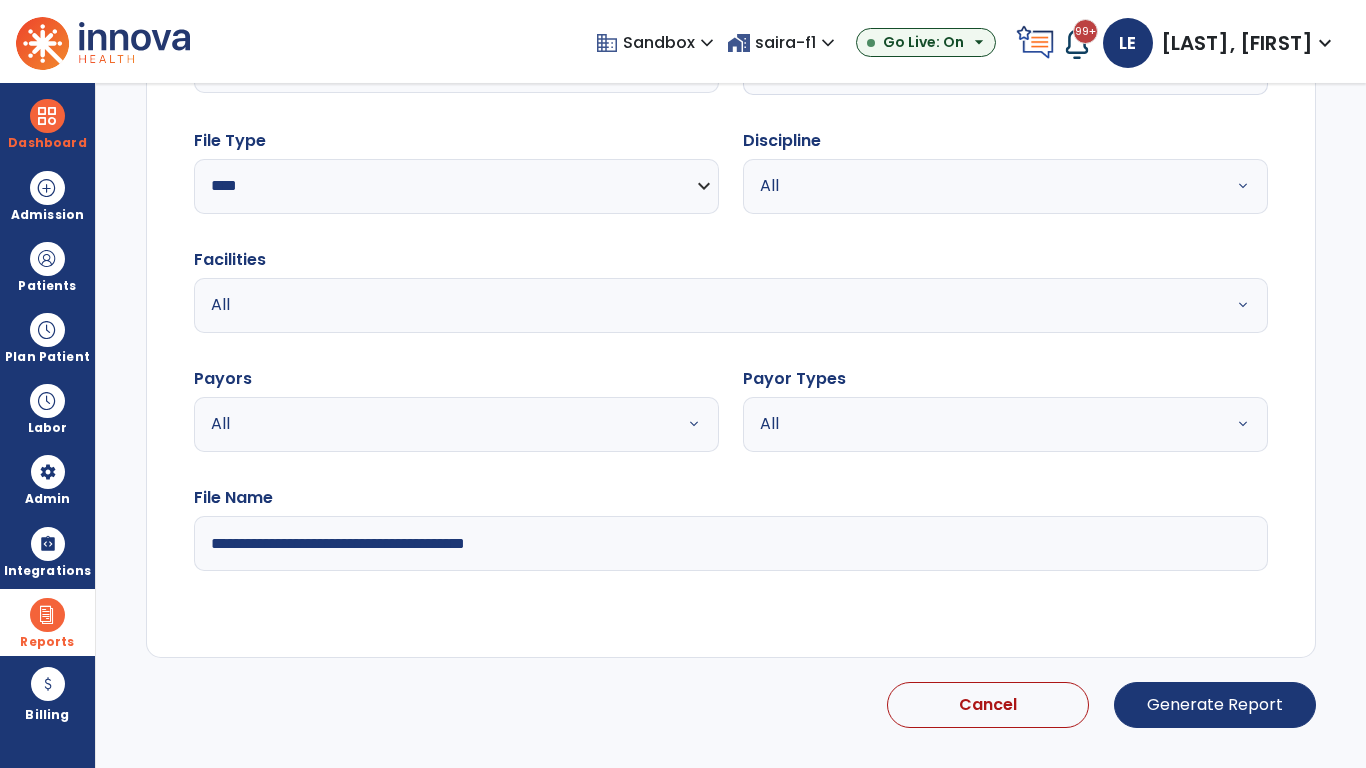 select on "*****" 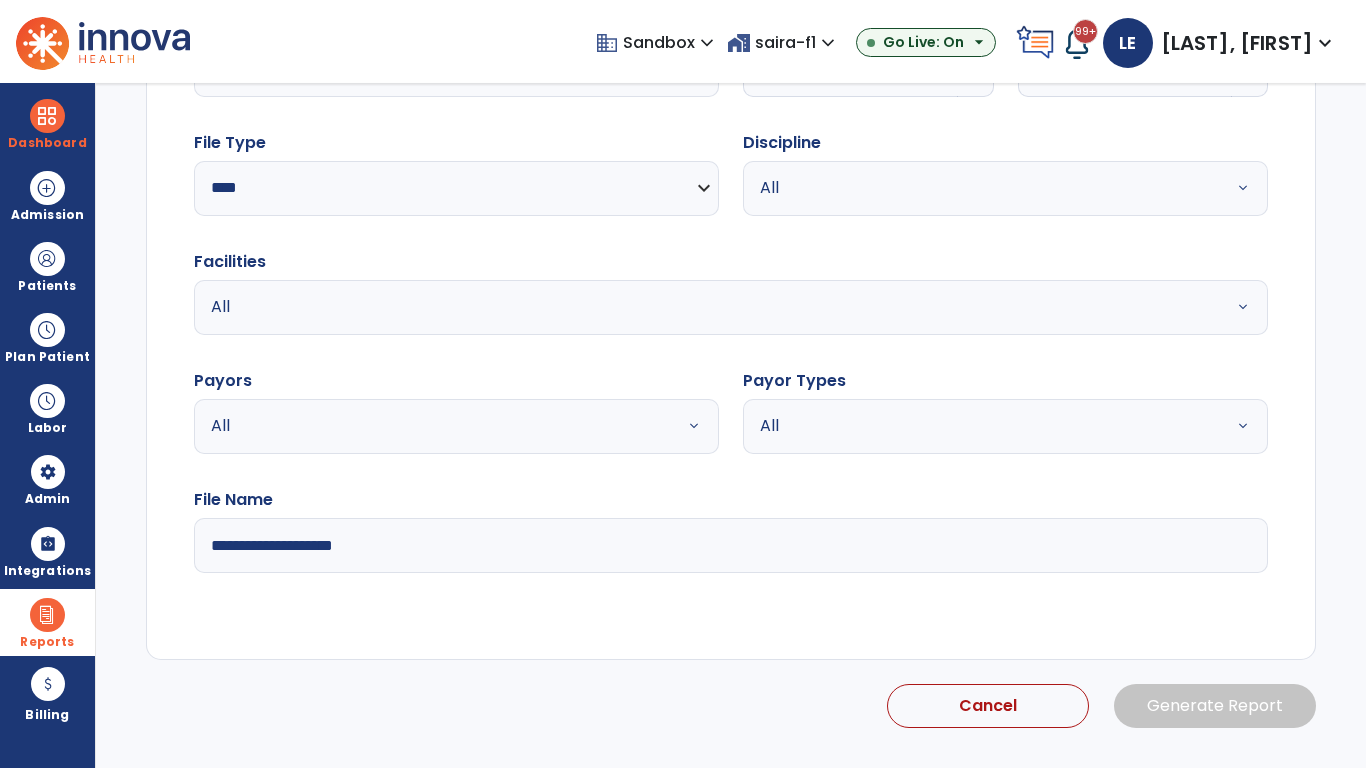 click 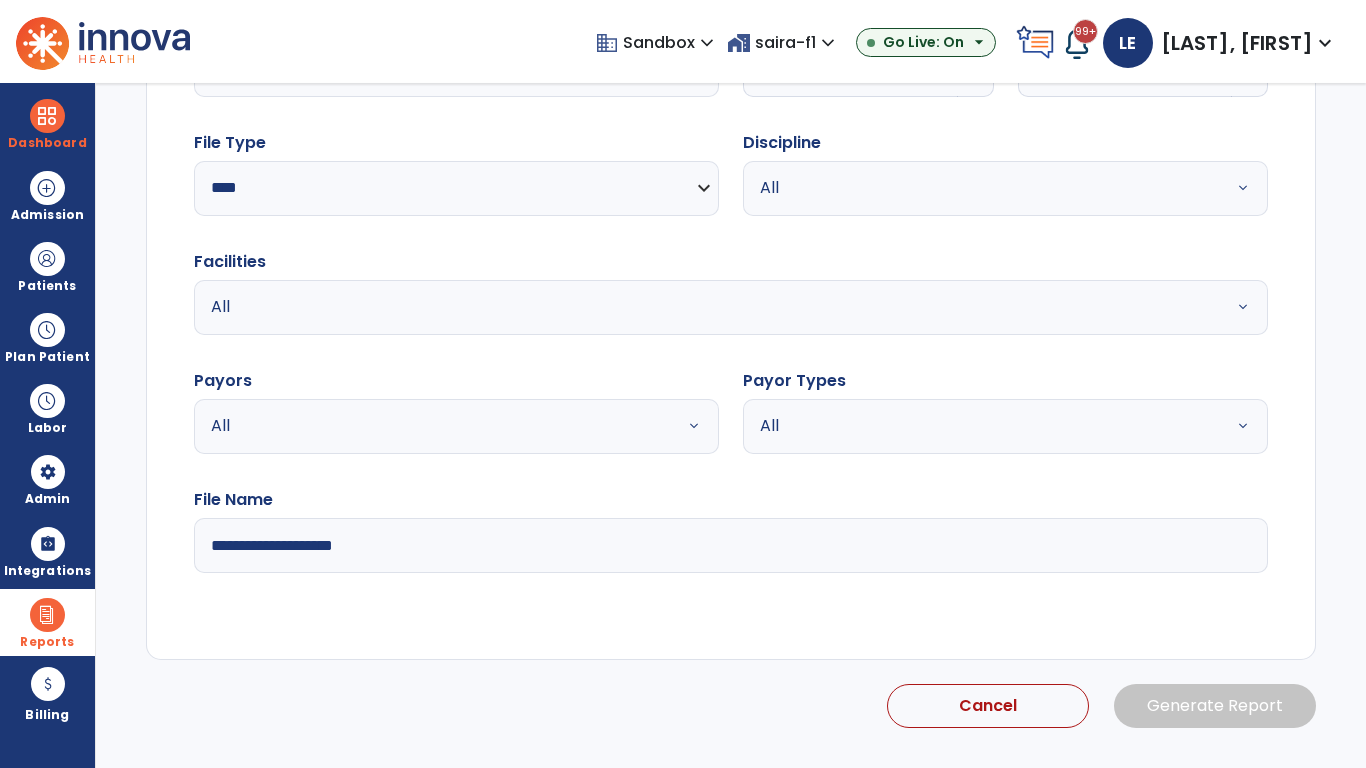 select on "*" 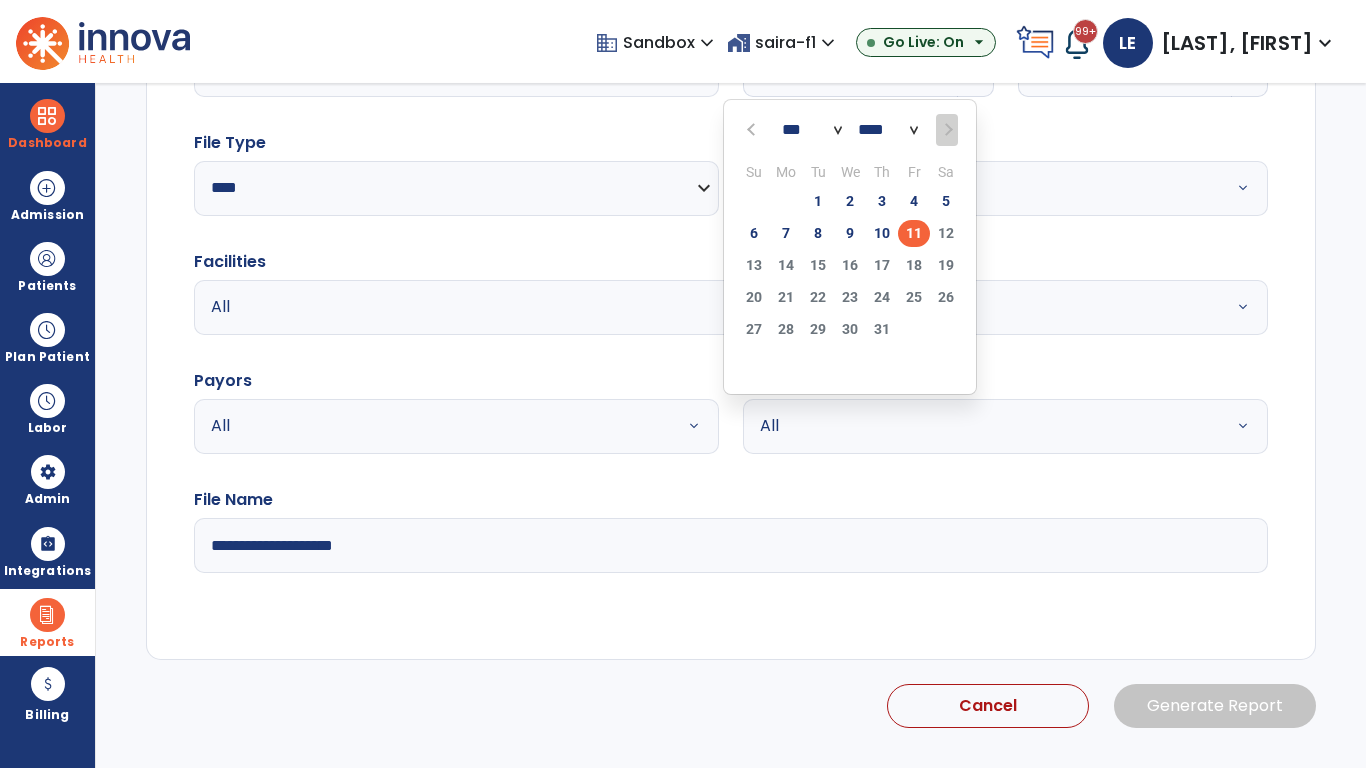 scroll, scrollTop: 192, scrollLeft: 0, axis: vertical 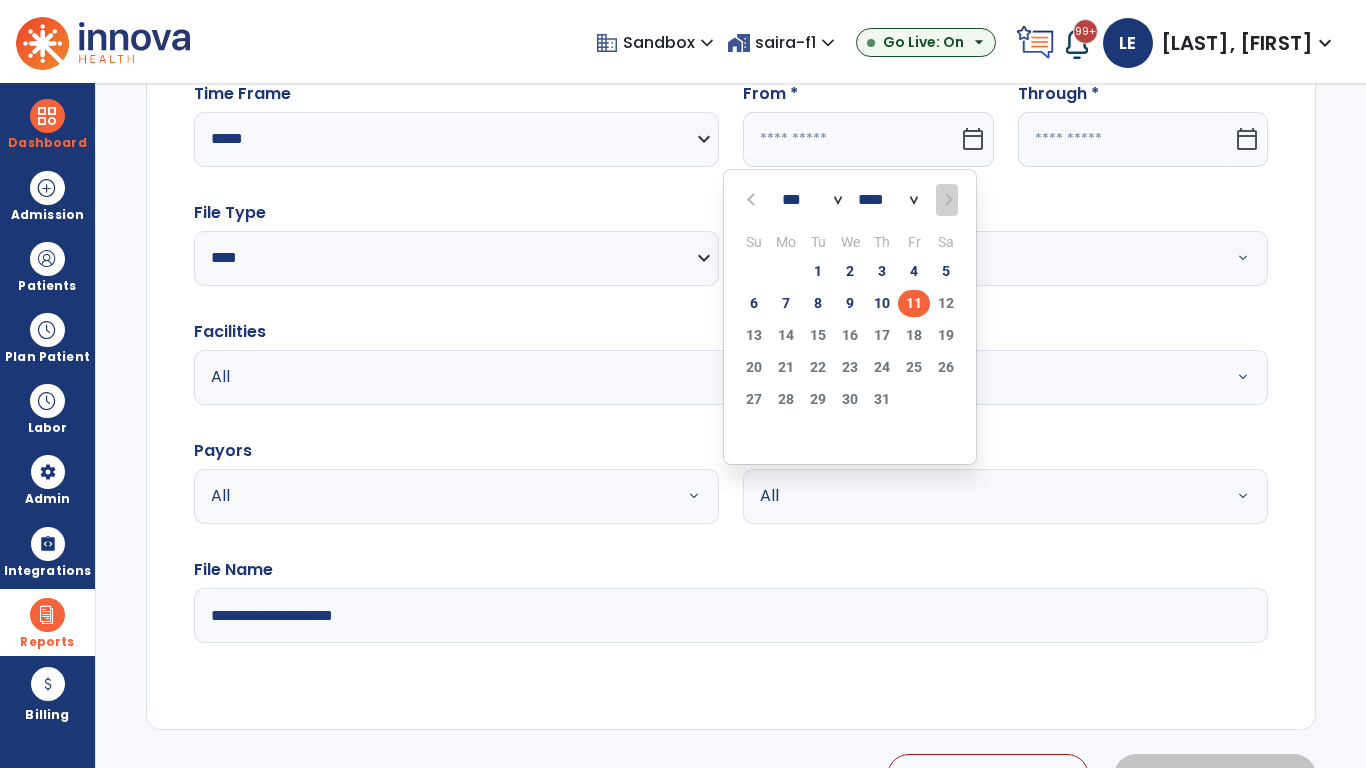 select on "****" 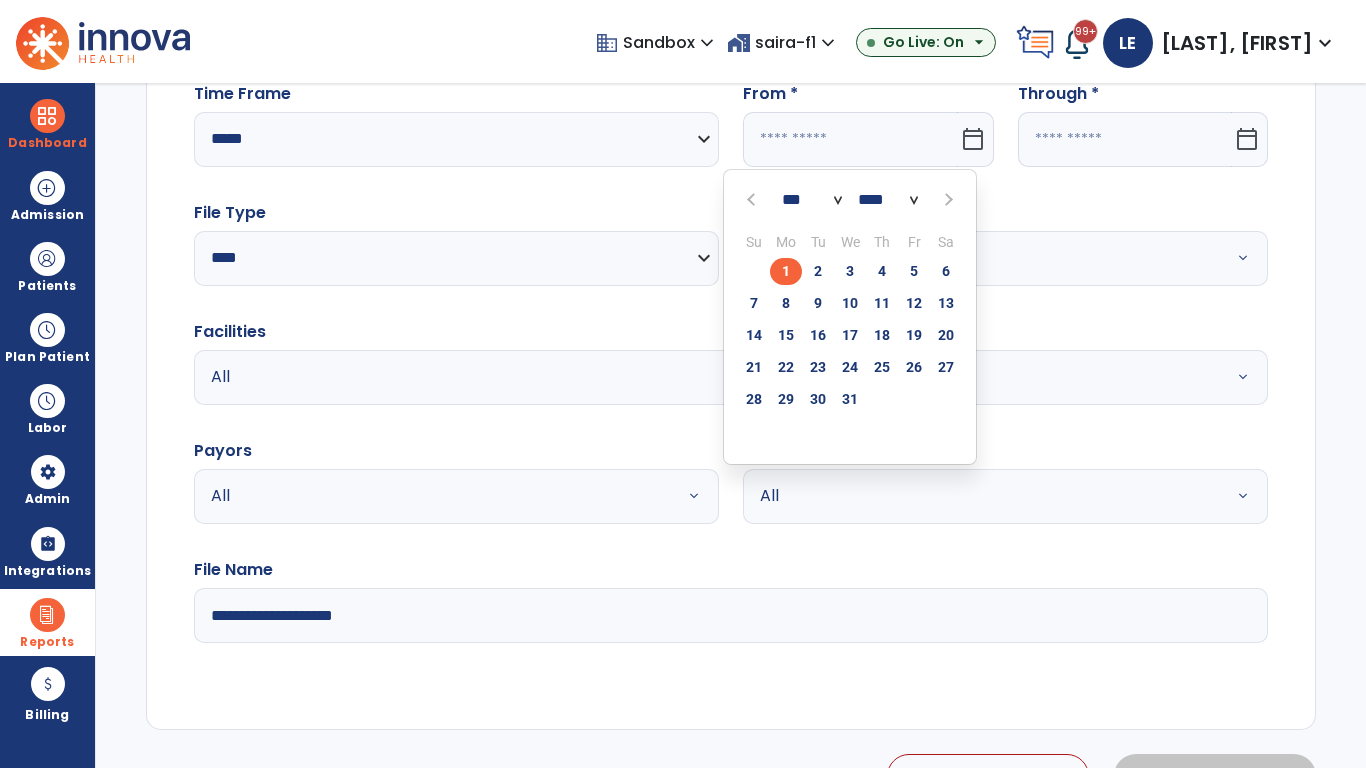 select on "**" 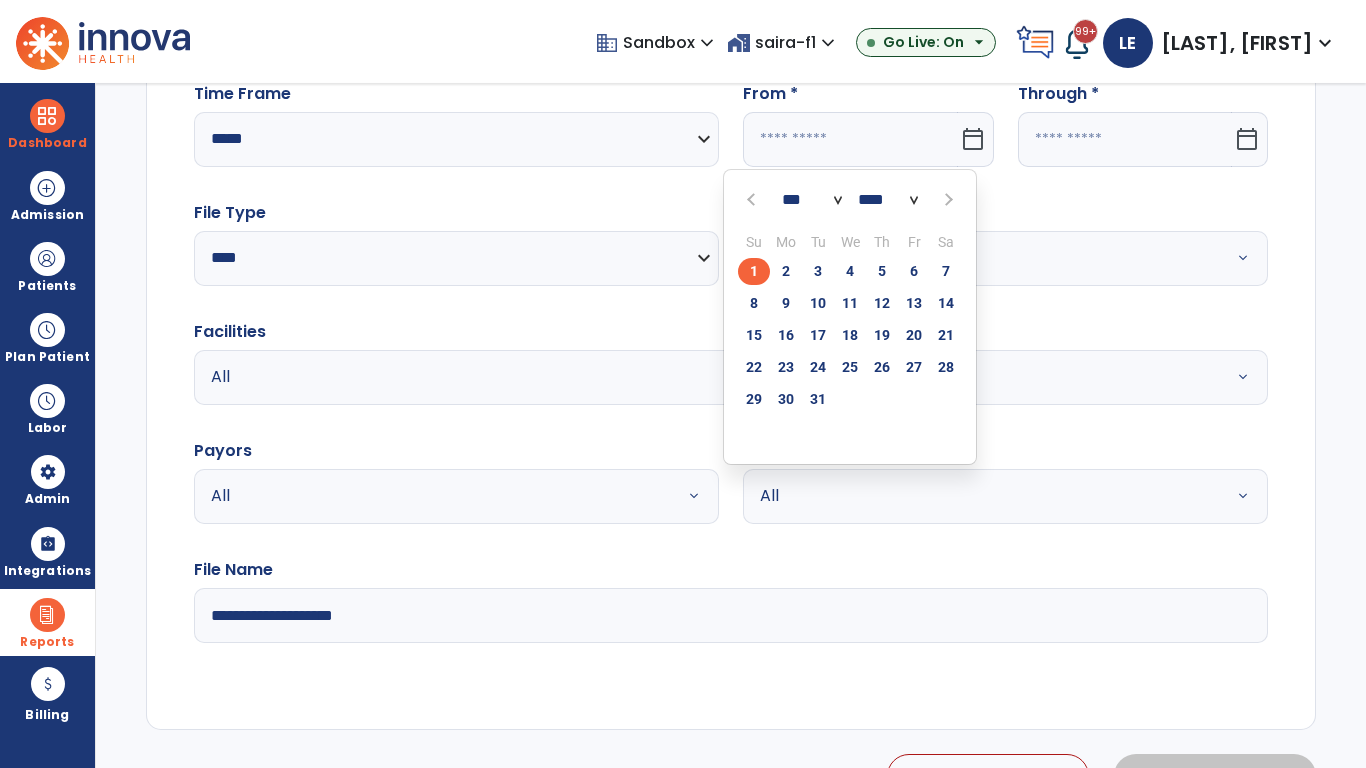 click on "1" 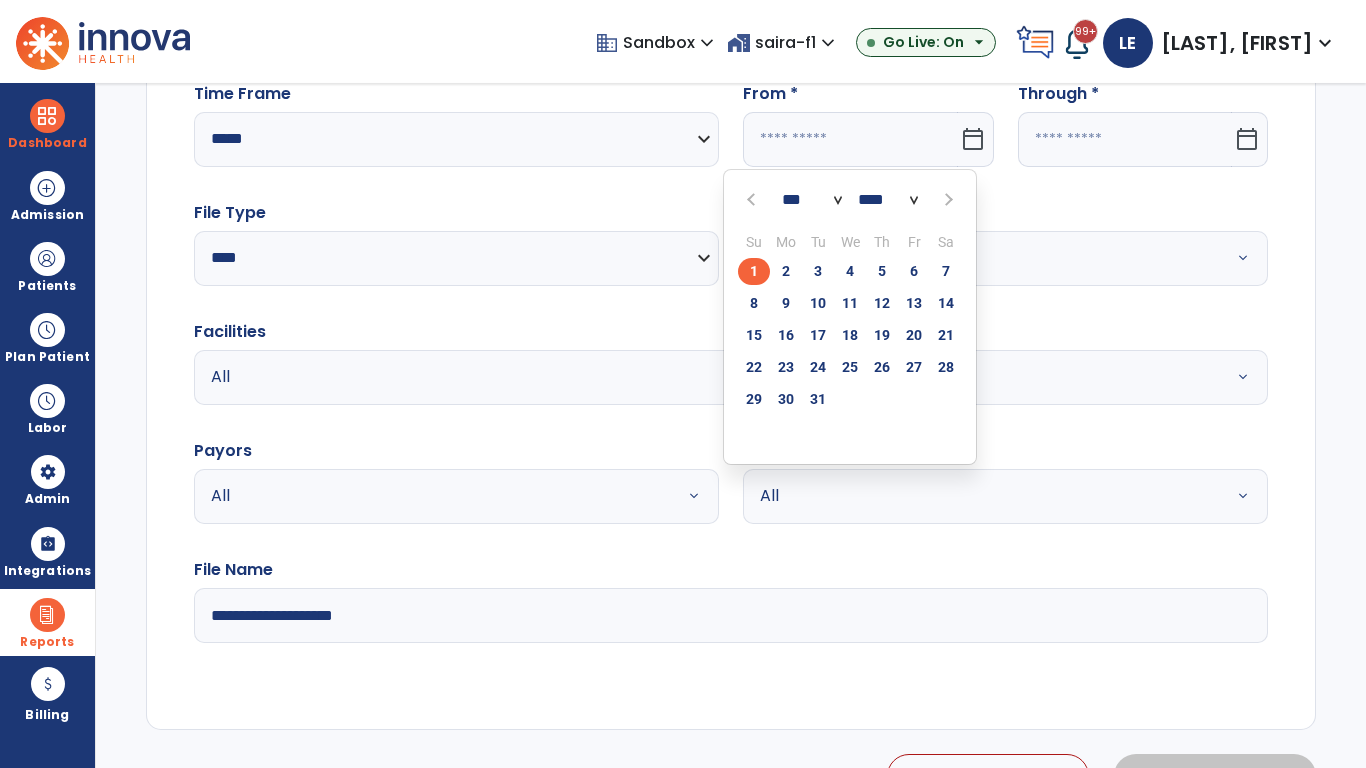type on "**********" 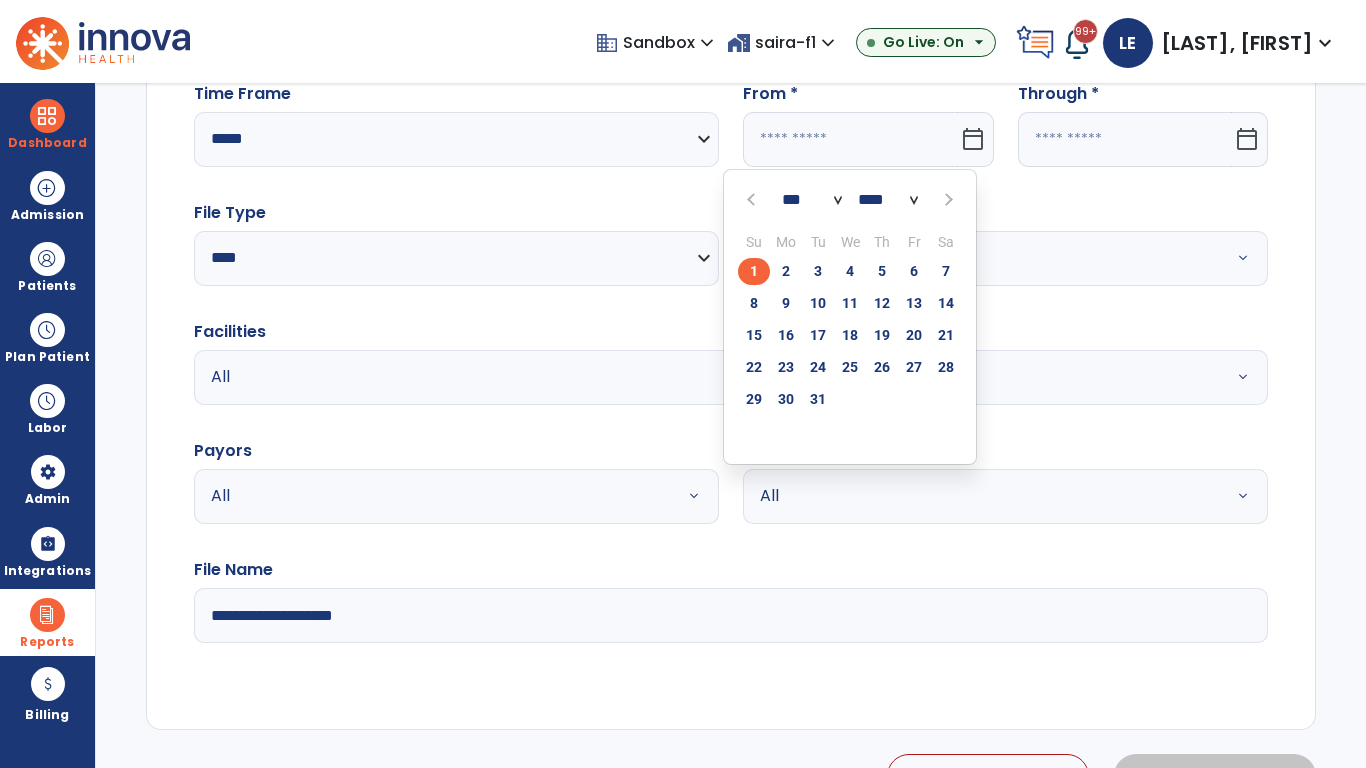 type on "*********" 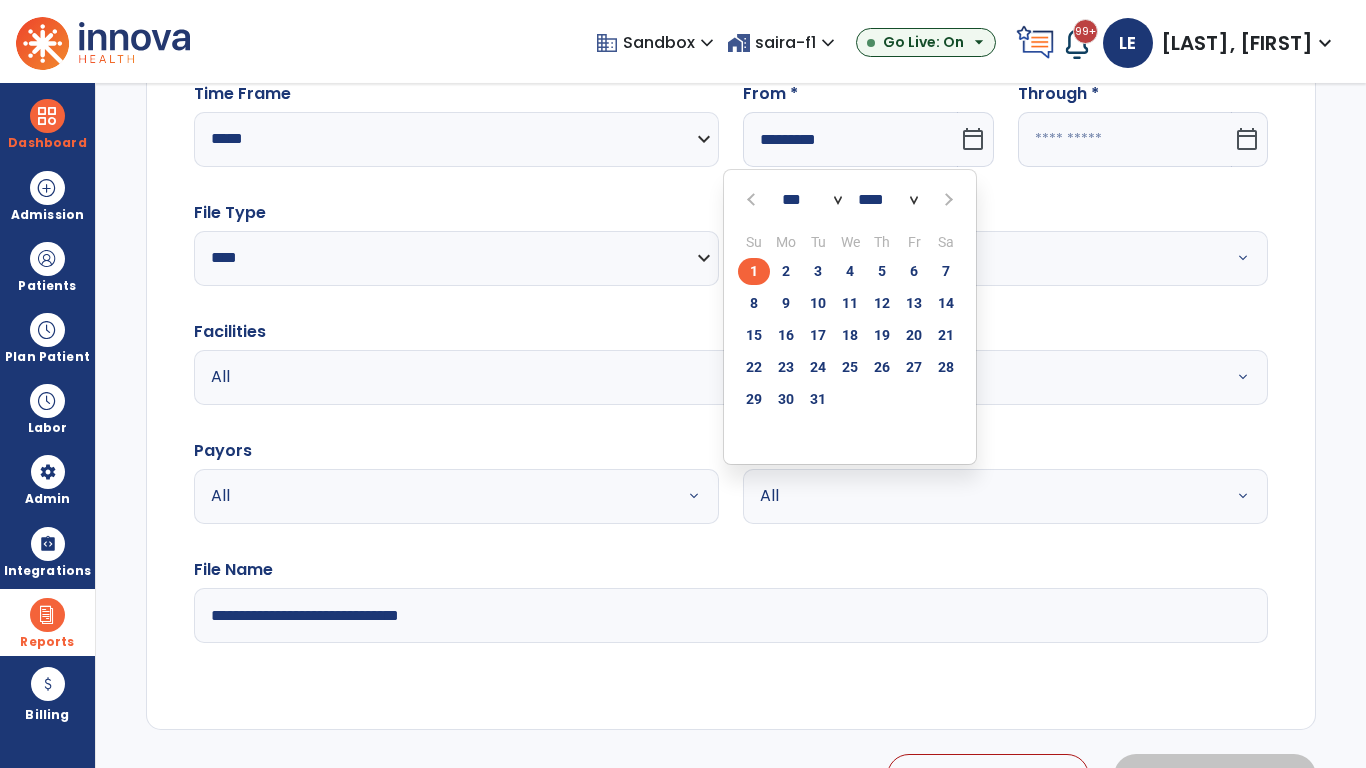 click 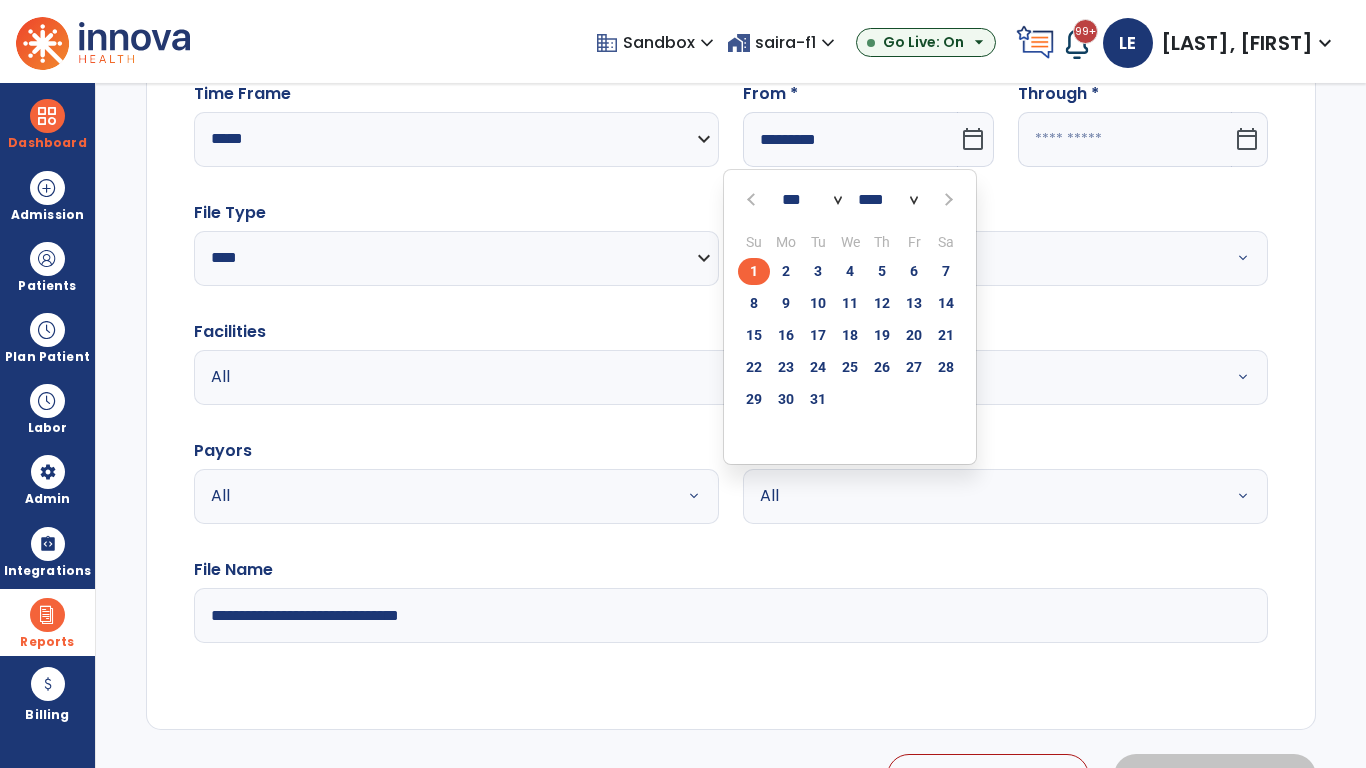 select on "*" 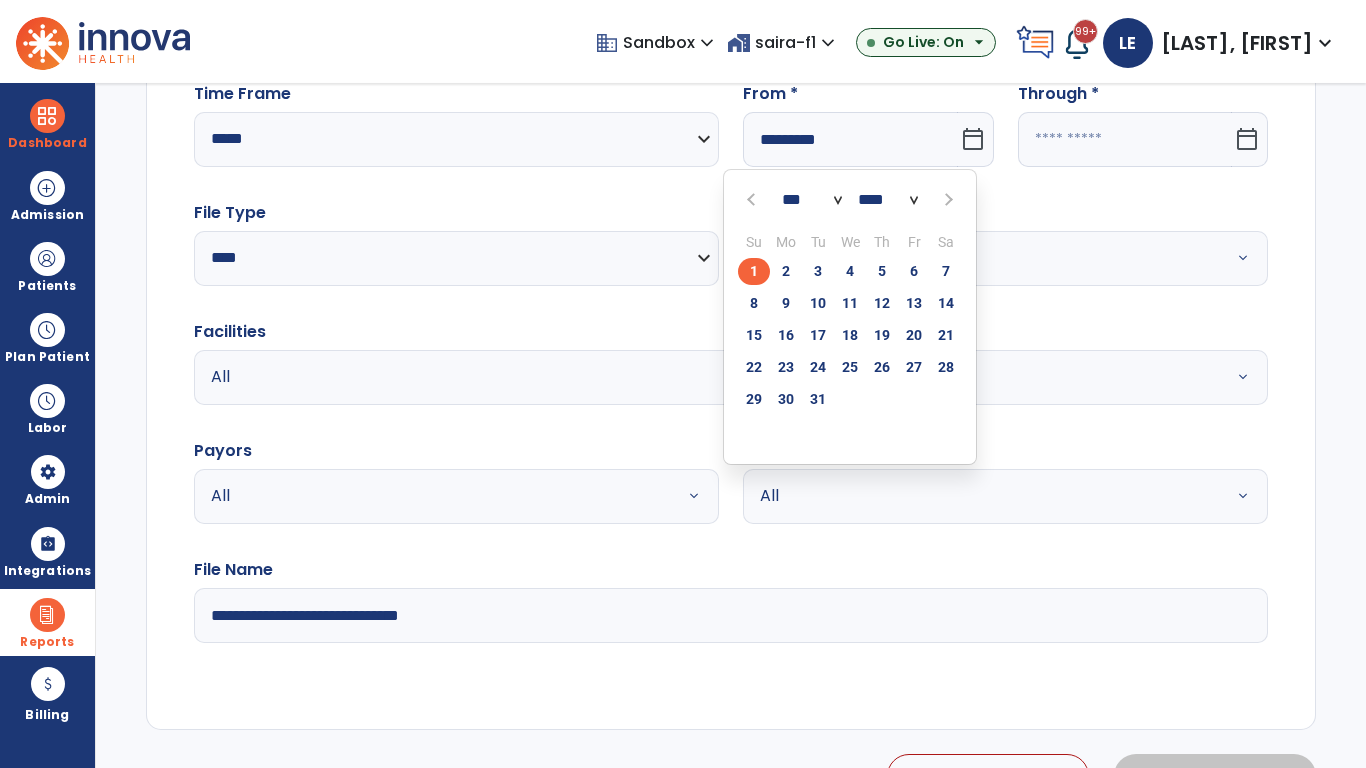 select on "****" 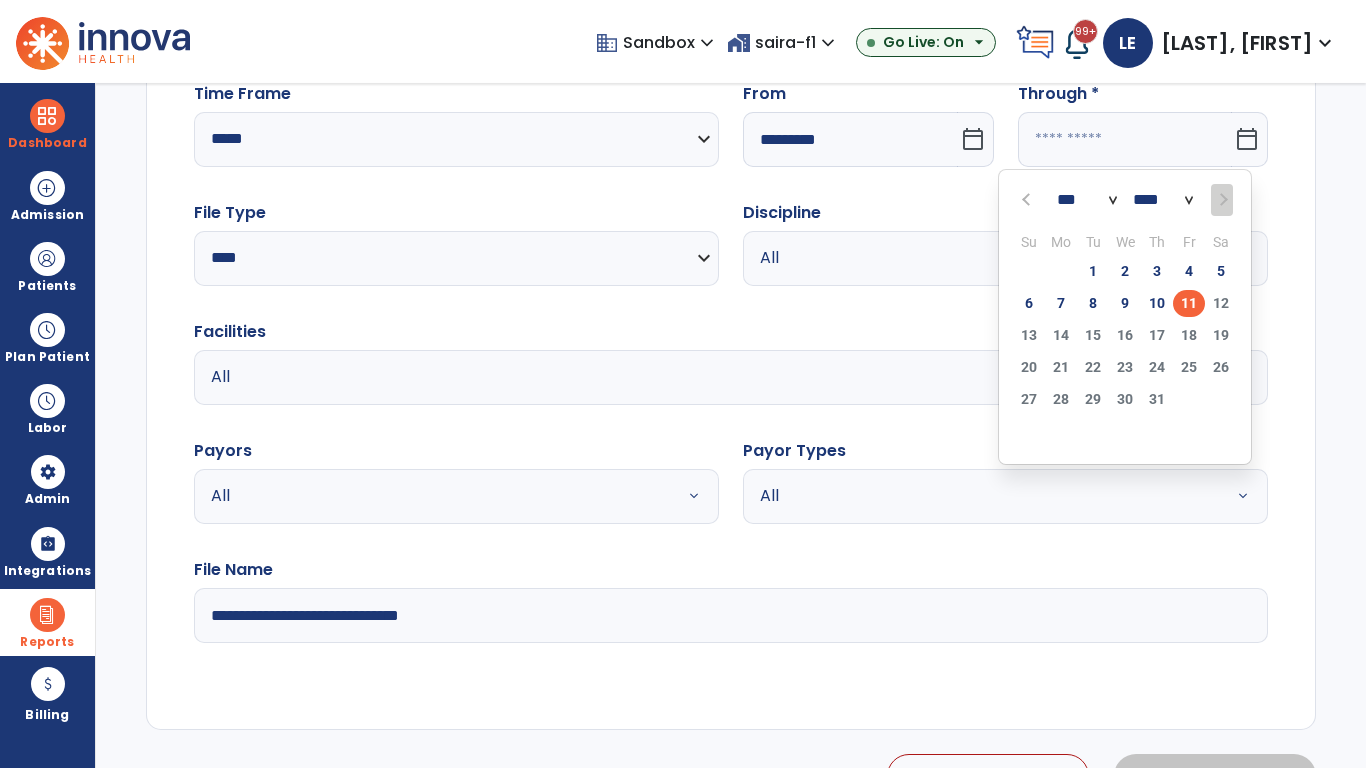 select on "*" 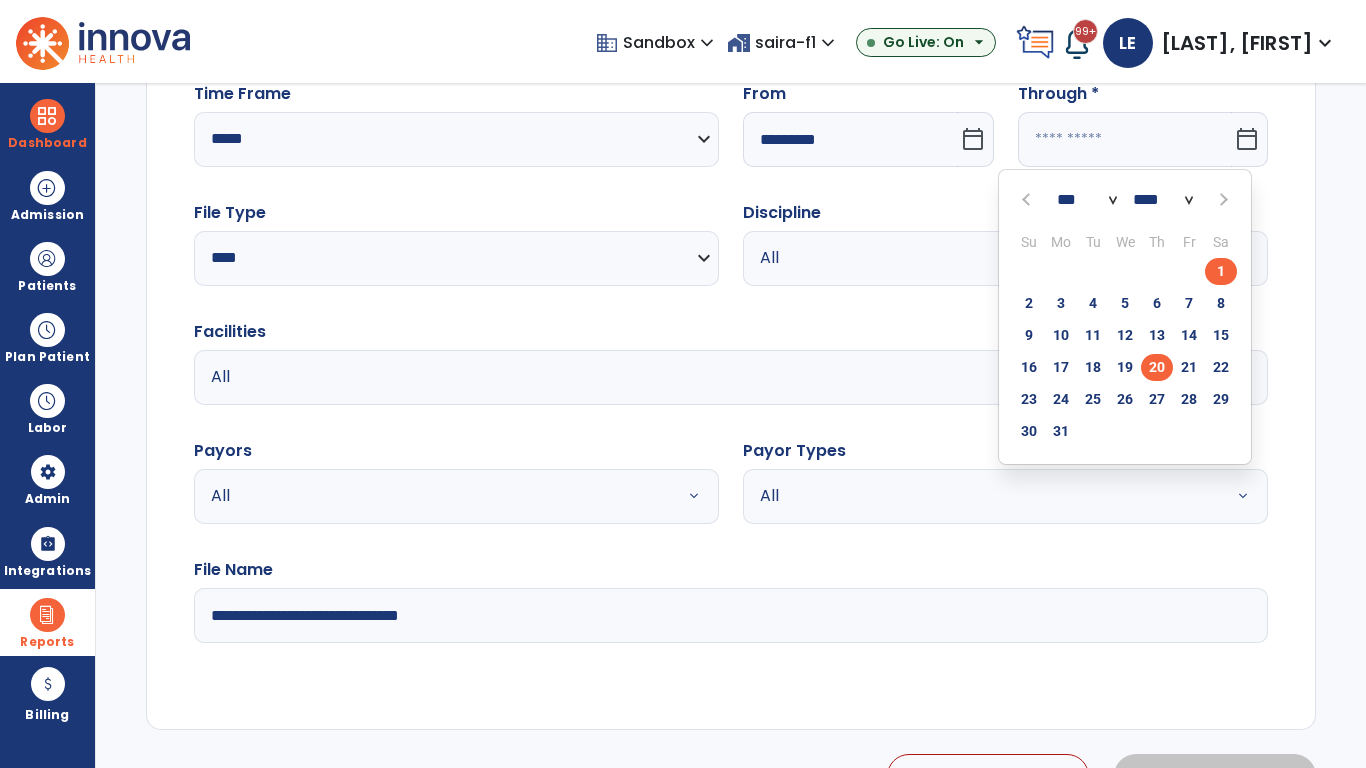 click on "20" 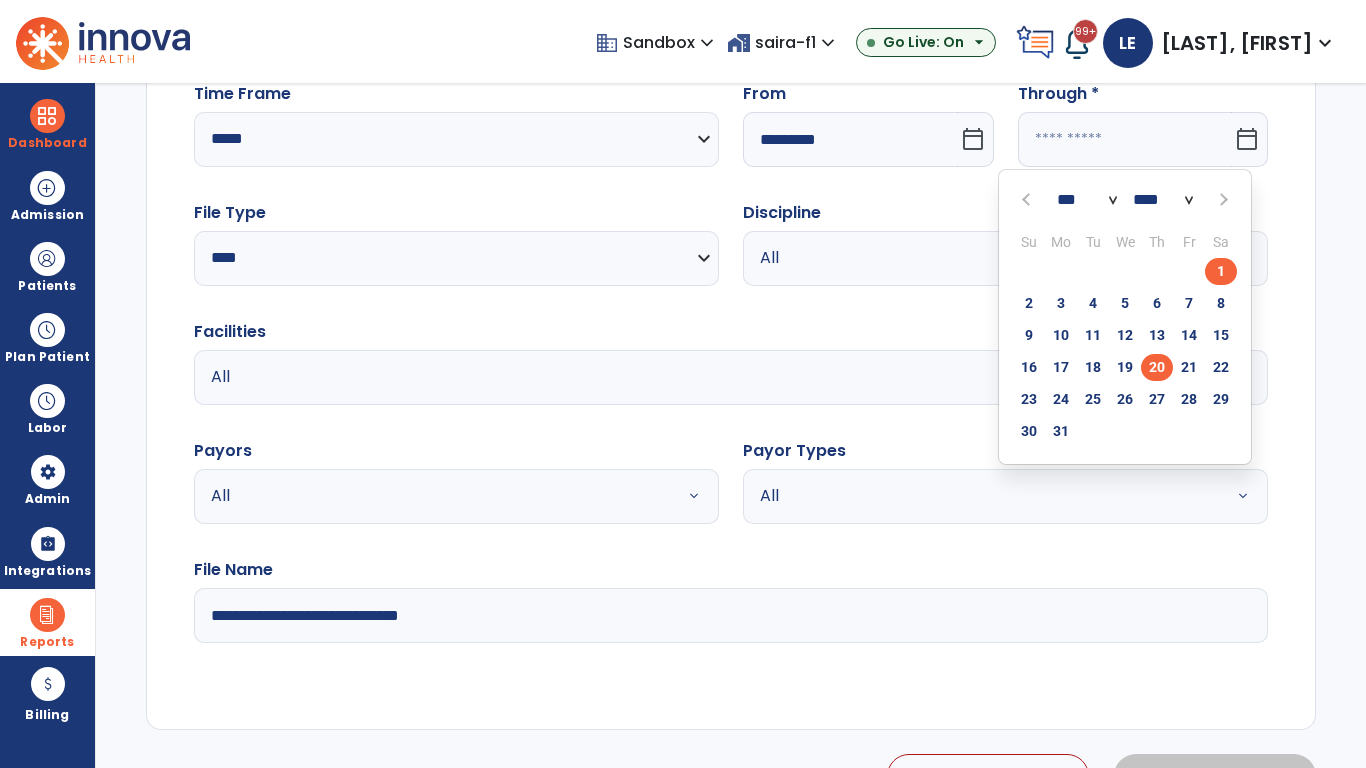 type on "**********" 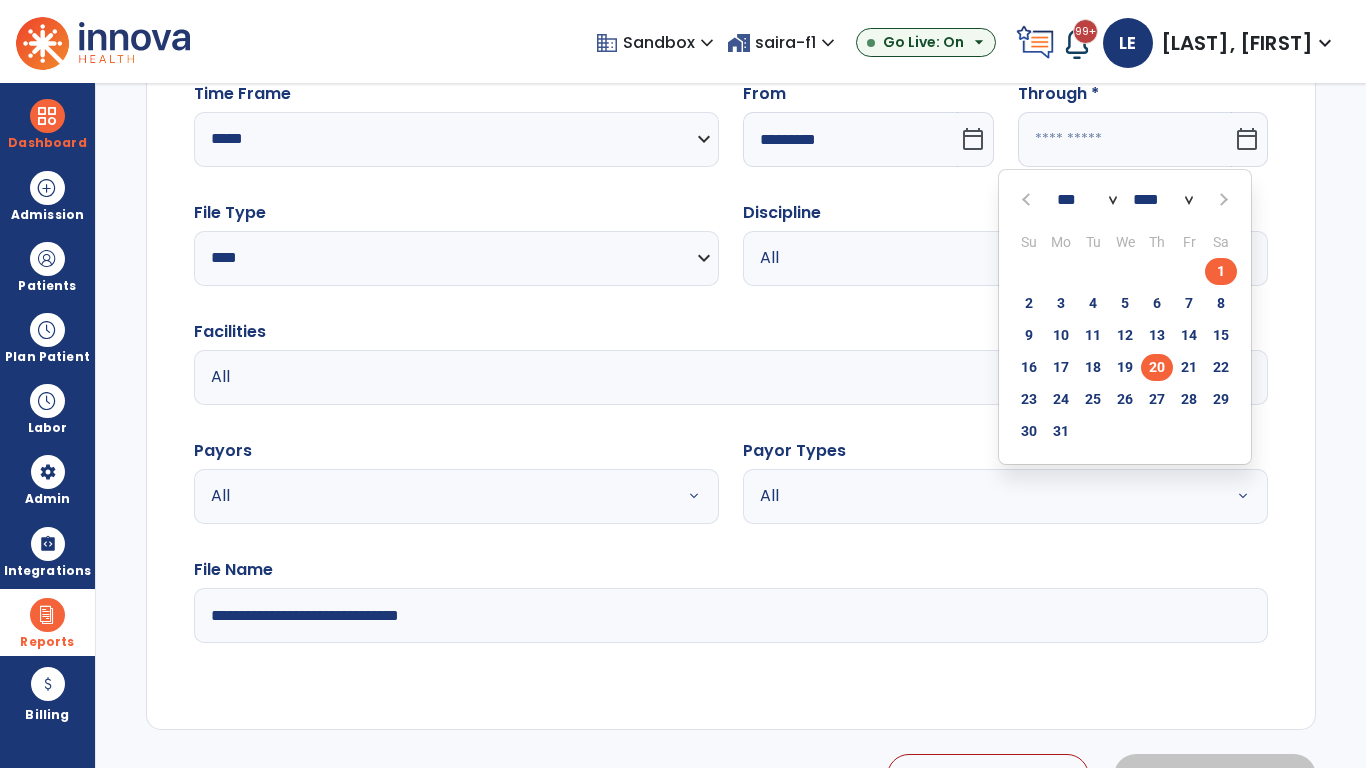 type on "*********" 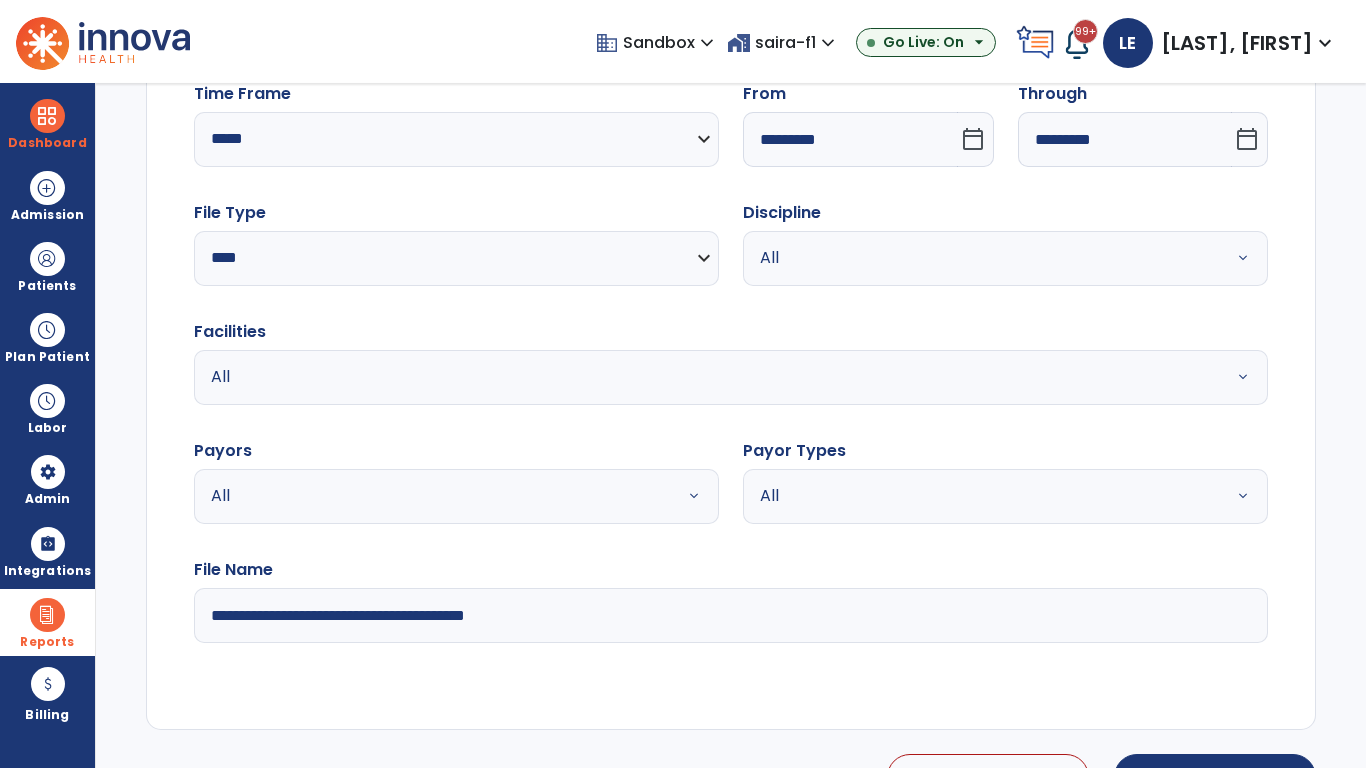 click on "All" at bounding box center (981, 258) 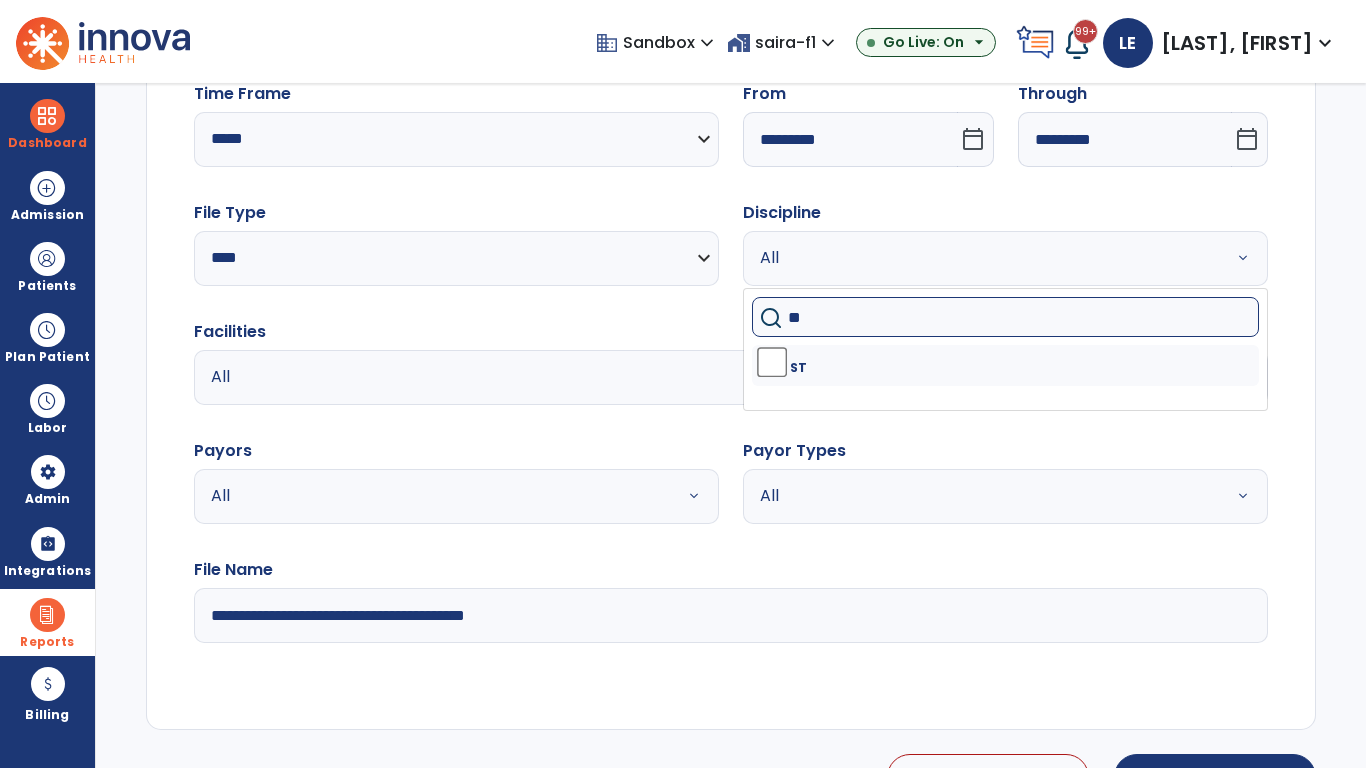 type on "**" 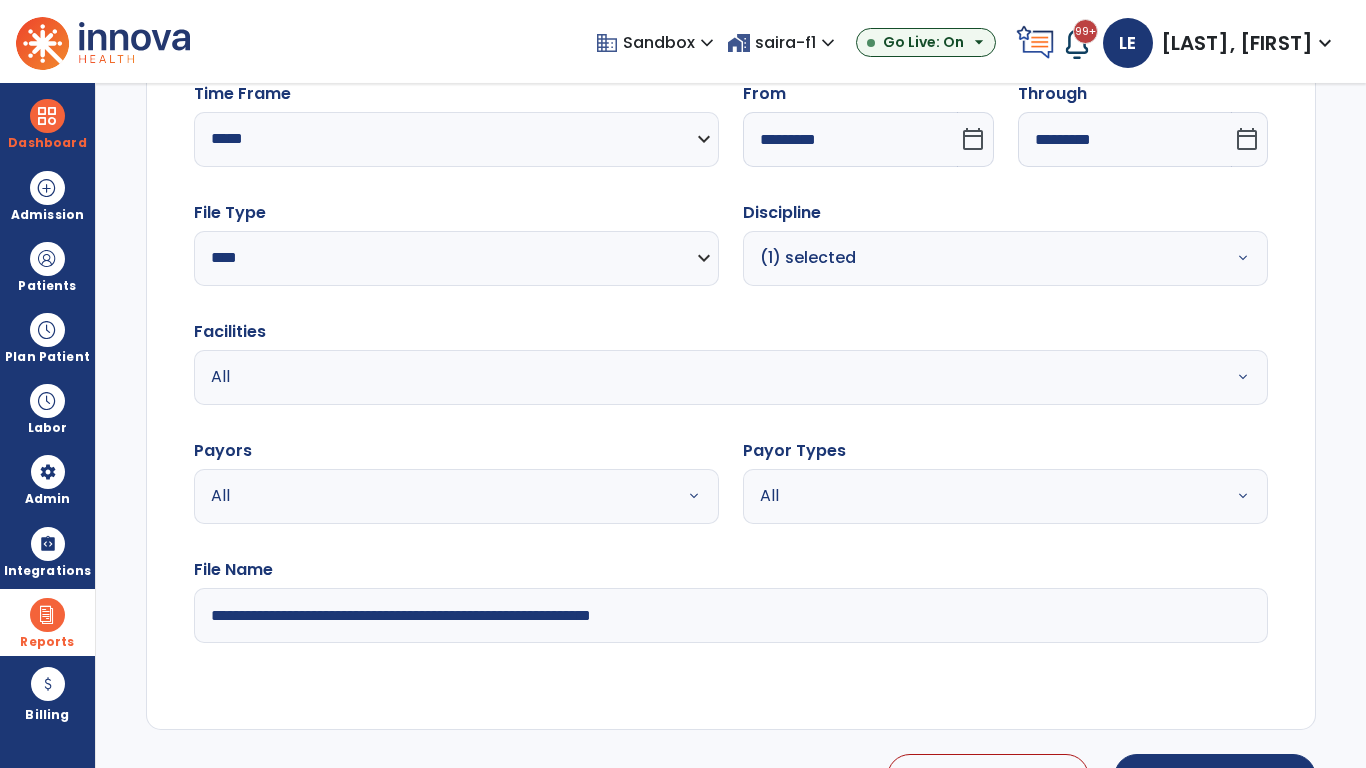 type on "**********" 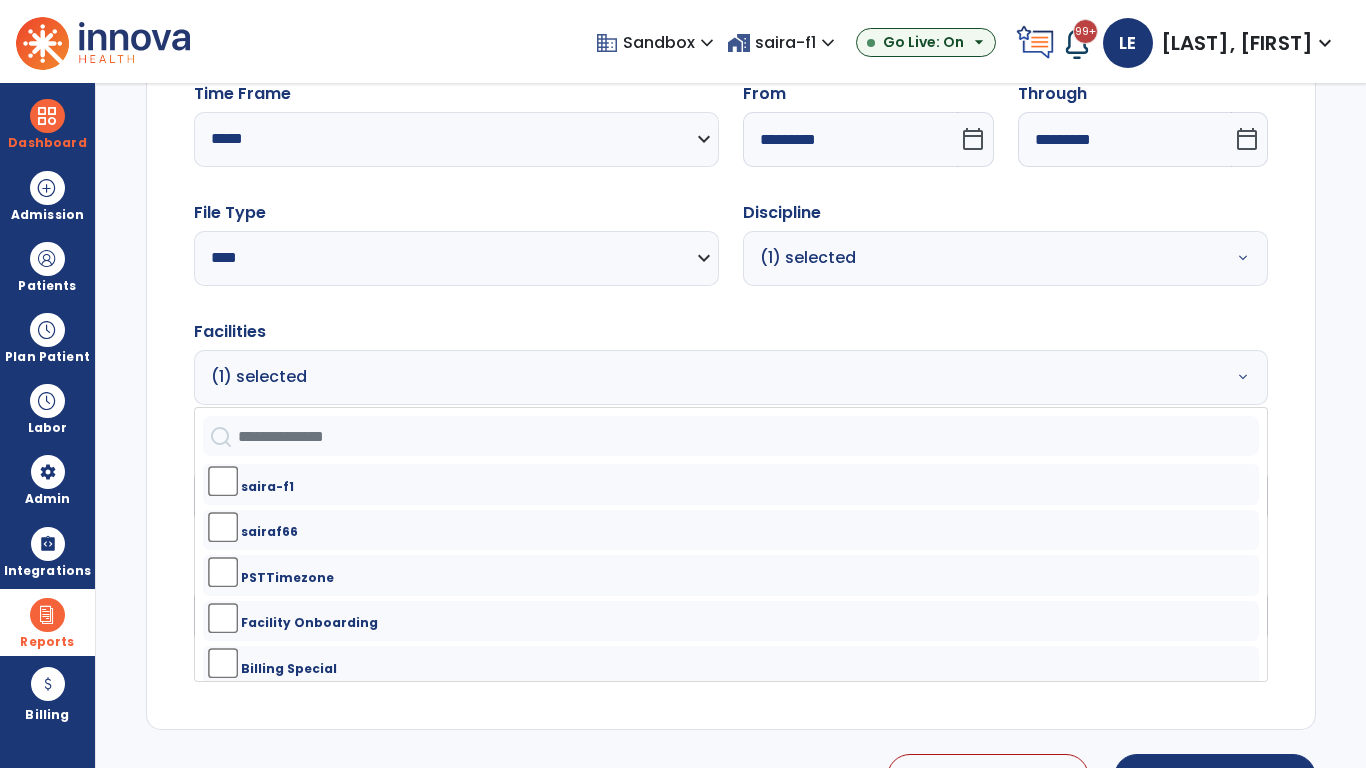 click on "All" at bounding box center (432, 496) 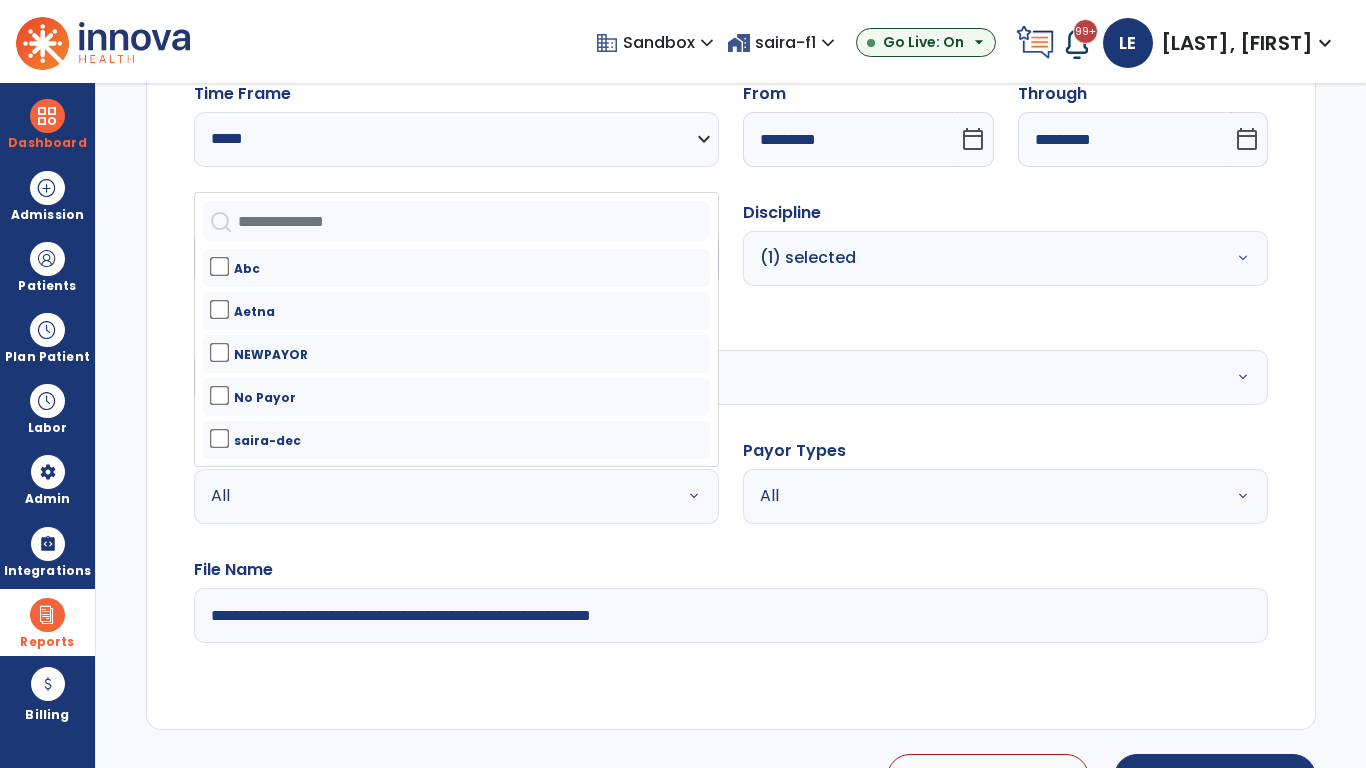 click on "All" at bounding box center [981, 496] 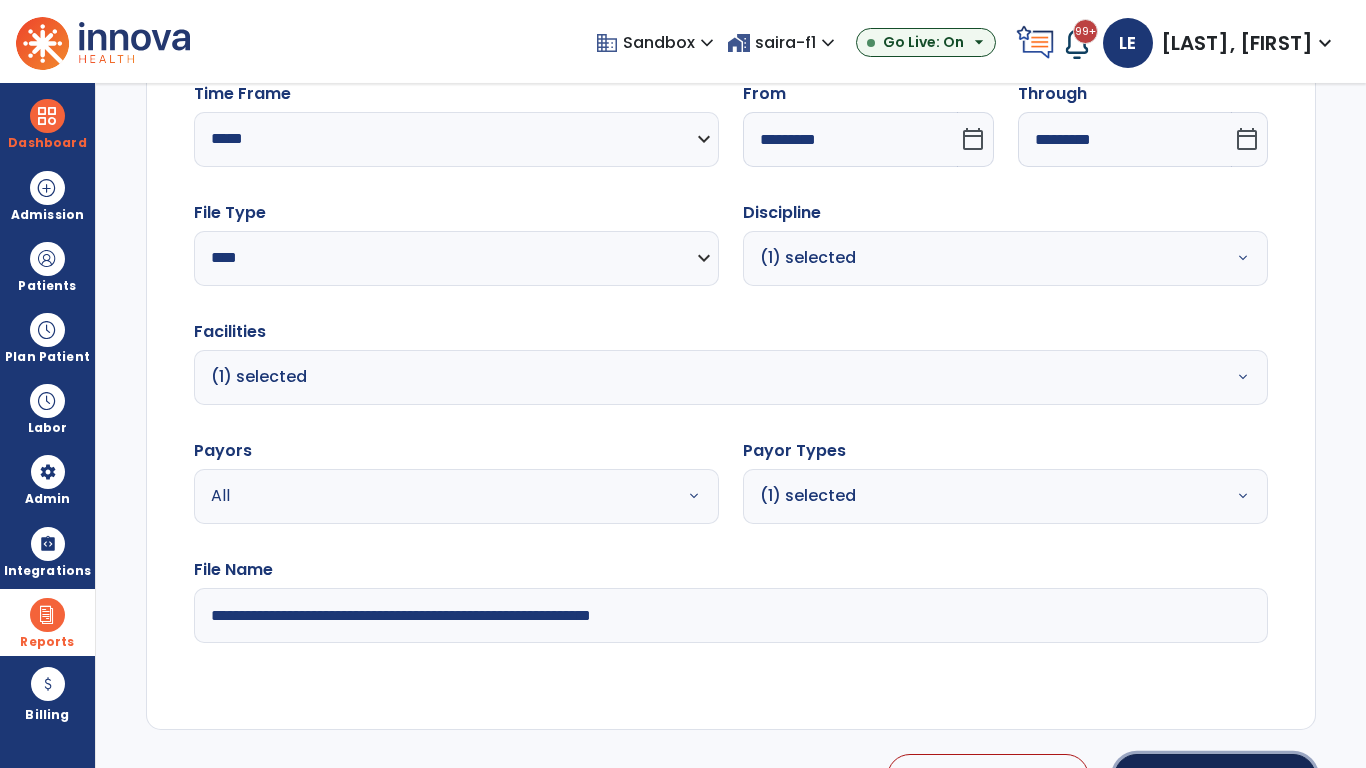 click on "Generate Report" 